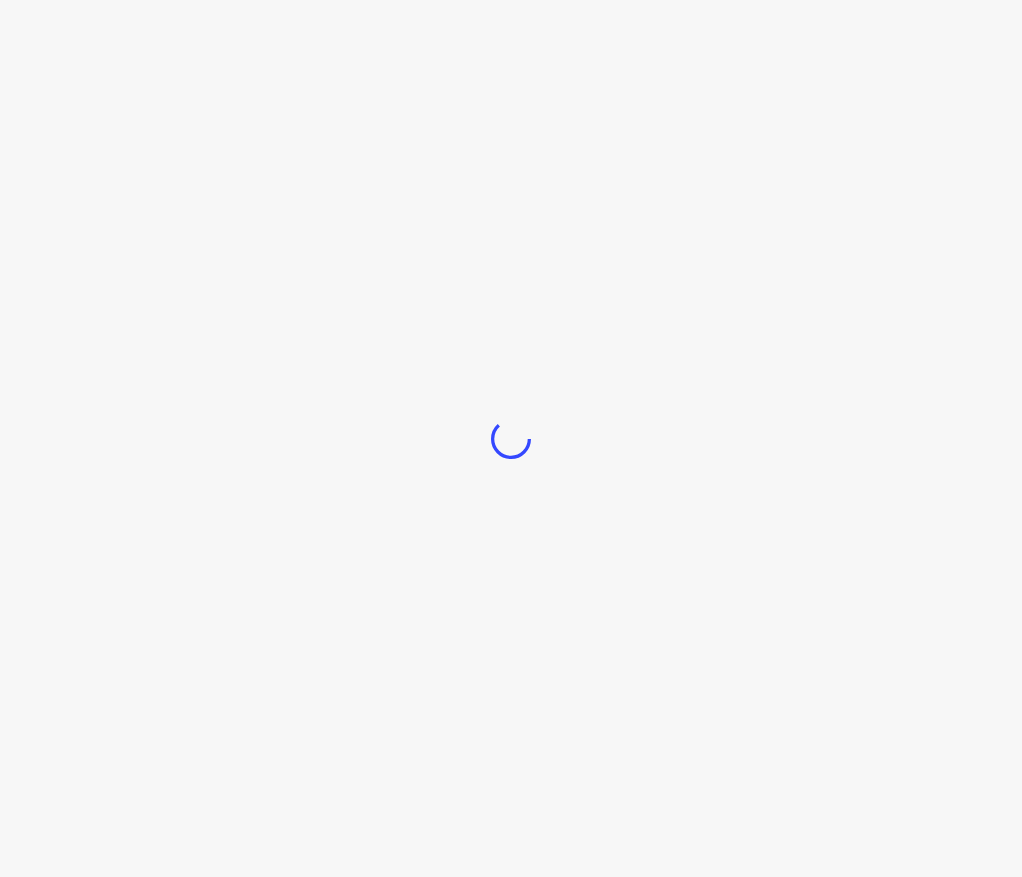 scroll, scrollTop: 0, scrollLeft: 0, axis: both 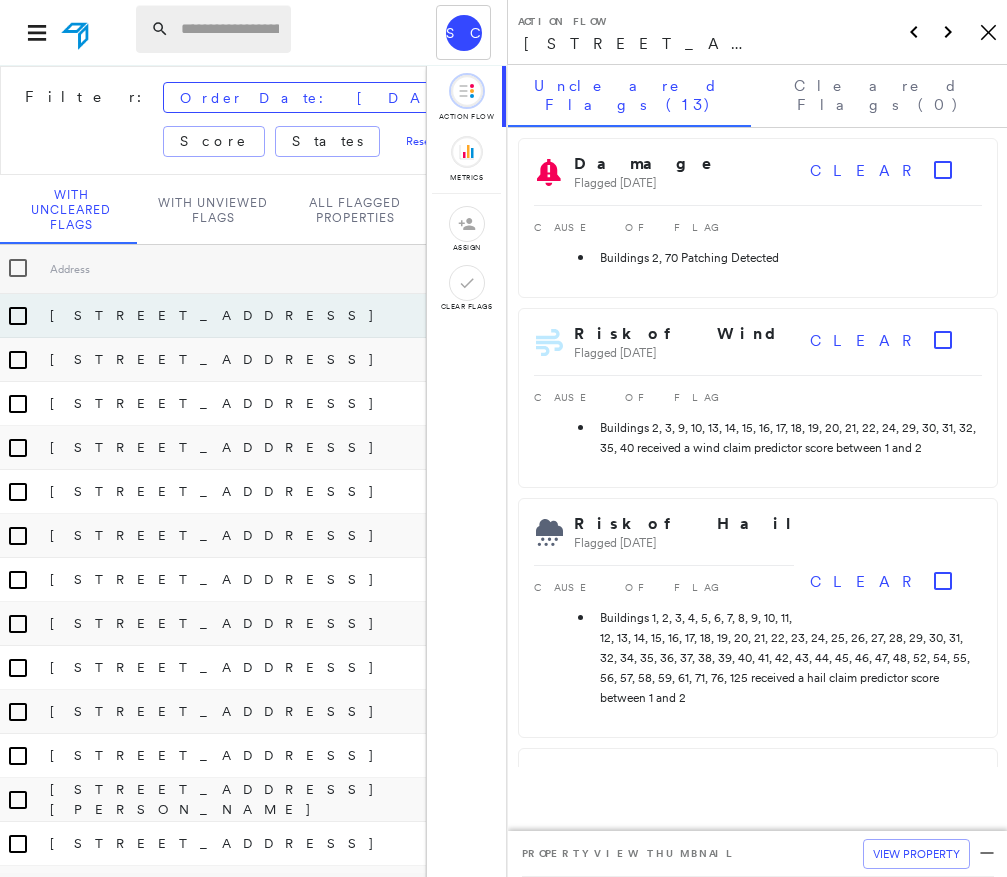 click at bounding box center (230, 29) 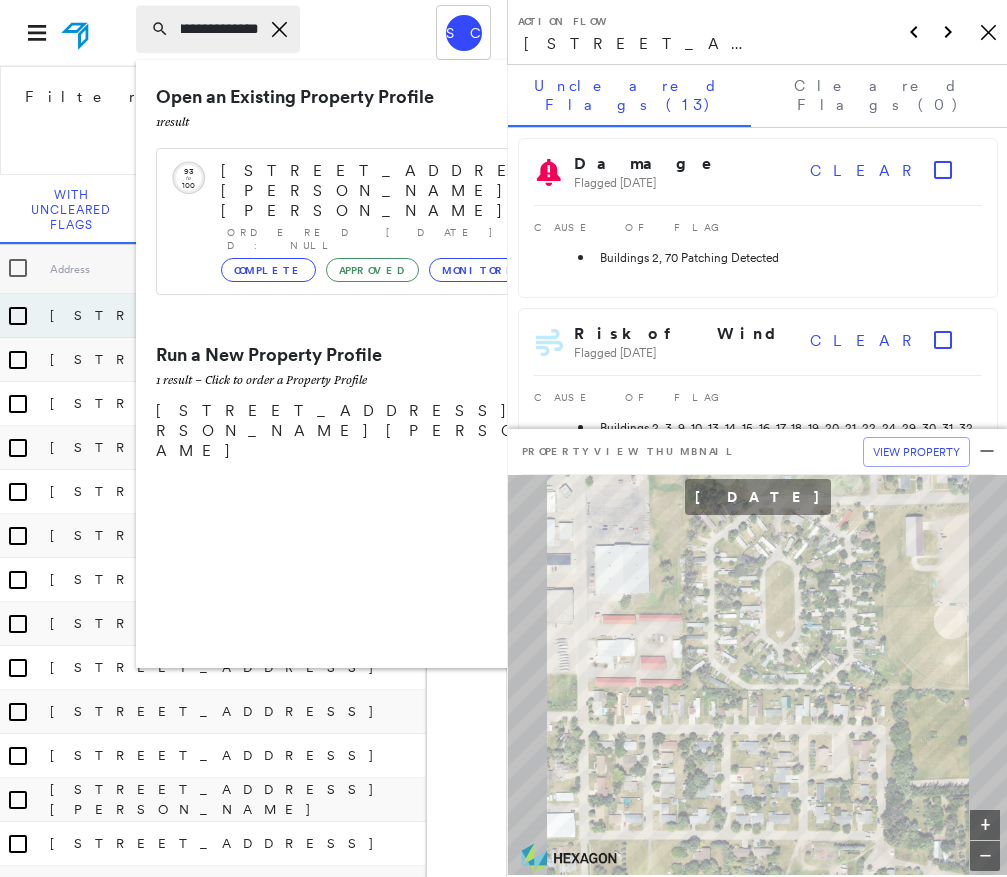 scroll, scrollTop: 0, scrollLeft: 178, axis: horizontal 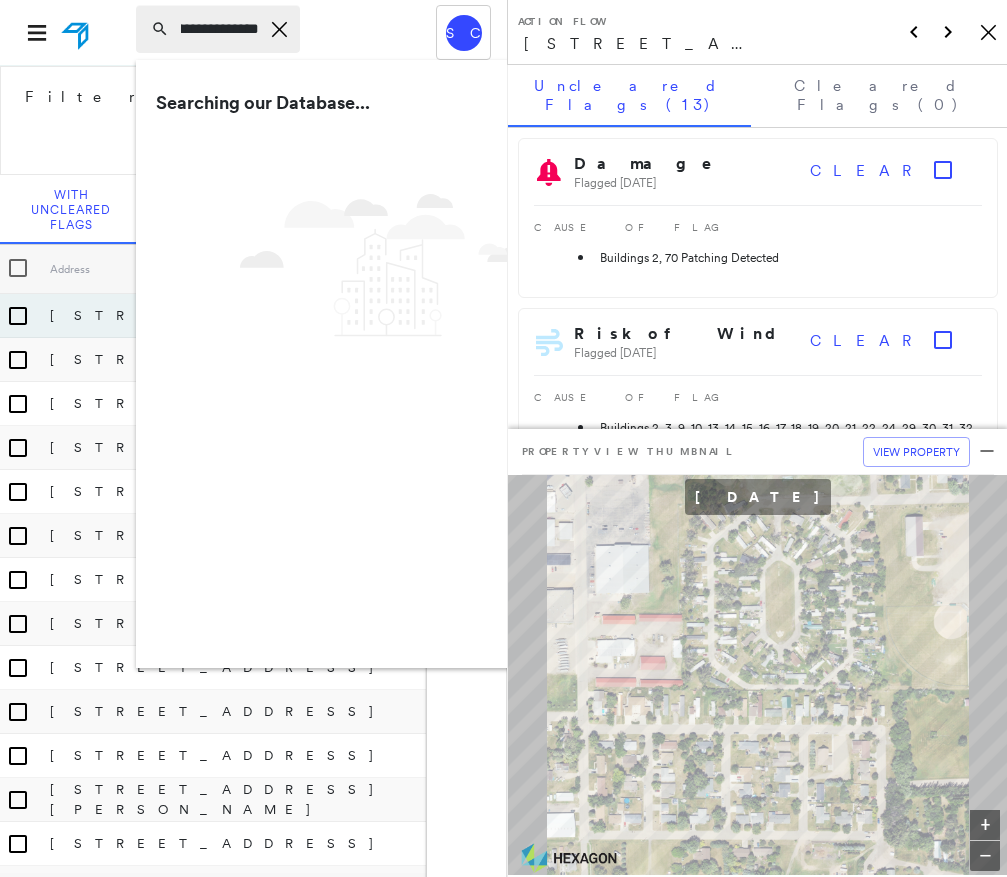 type on "**********" 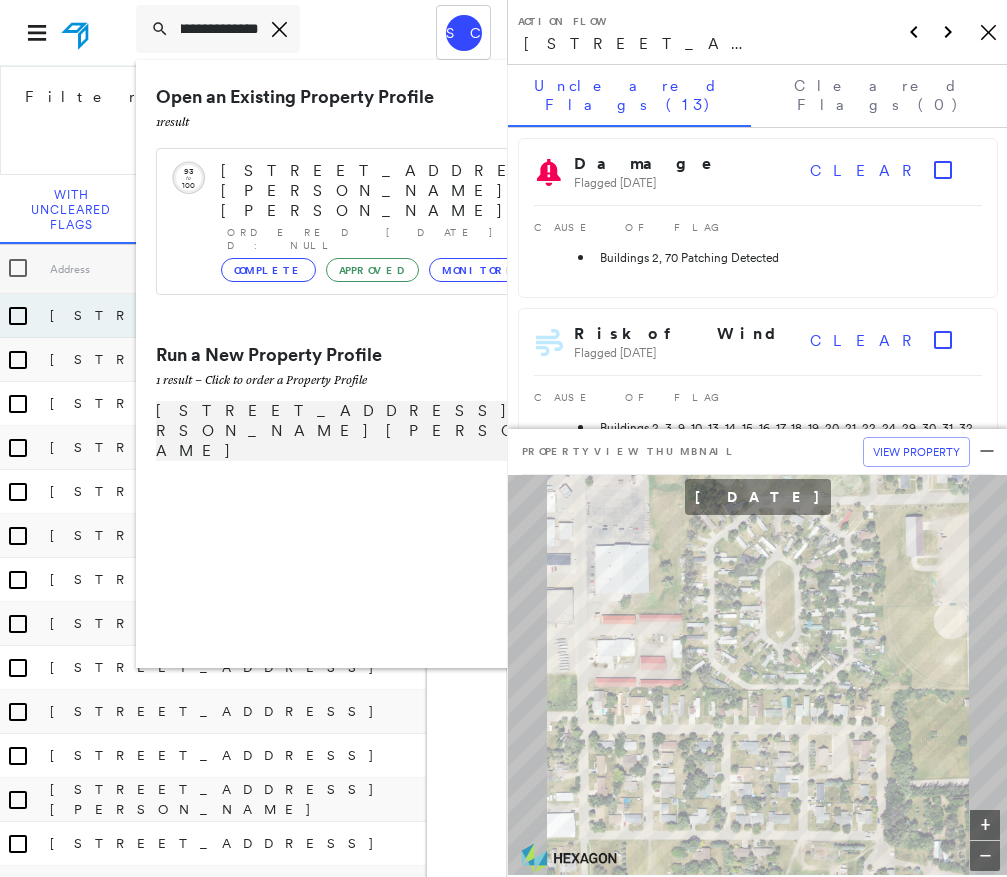 click on "[STREET_ADDRESS][PERSON_NAME][PERSON_NAME]" at bounding box center [381, 431] 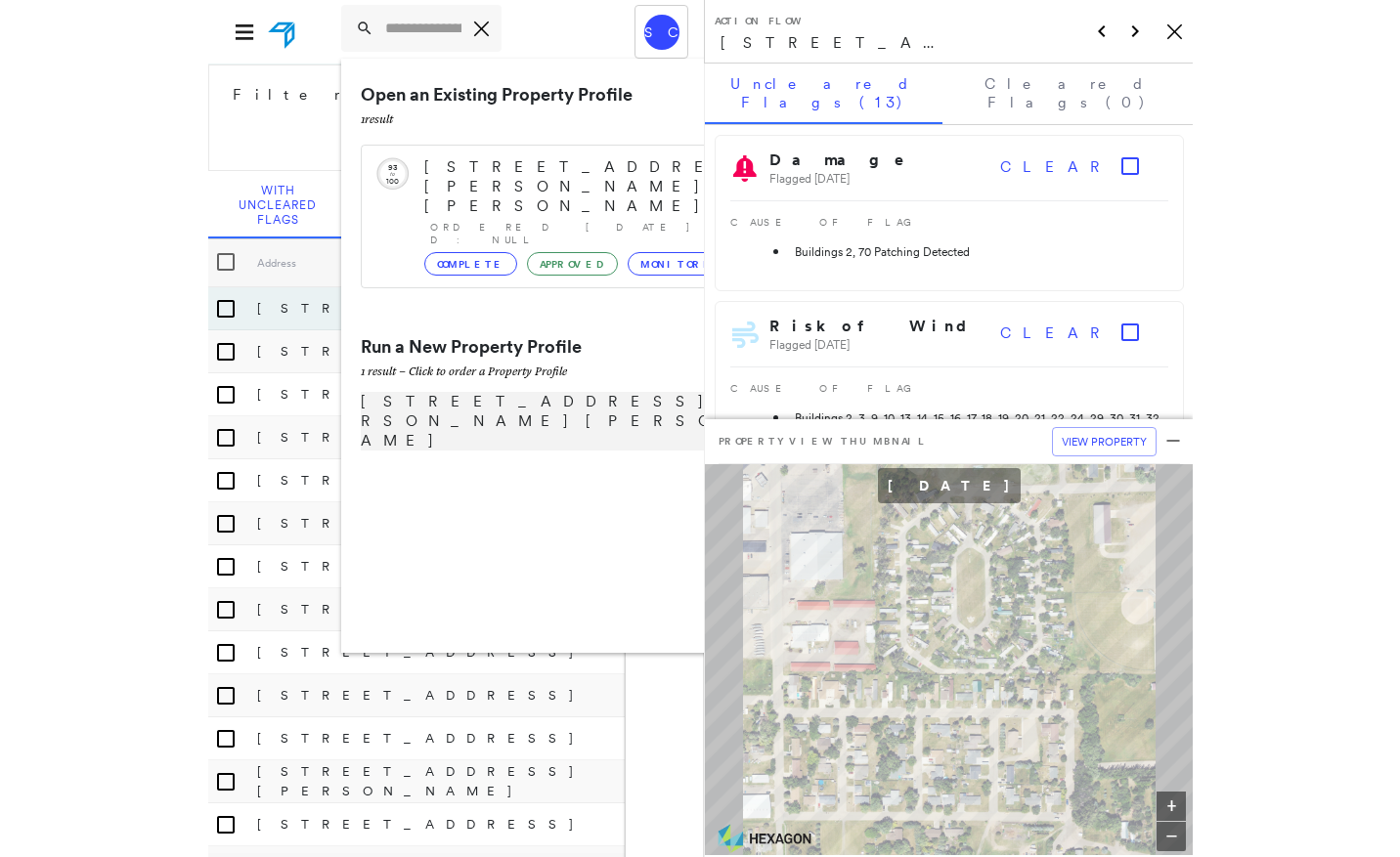 scroll, scrollTop: 0, scrollLeft: 0, axis: both 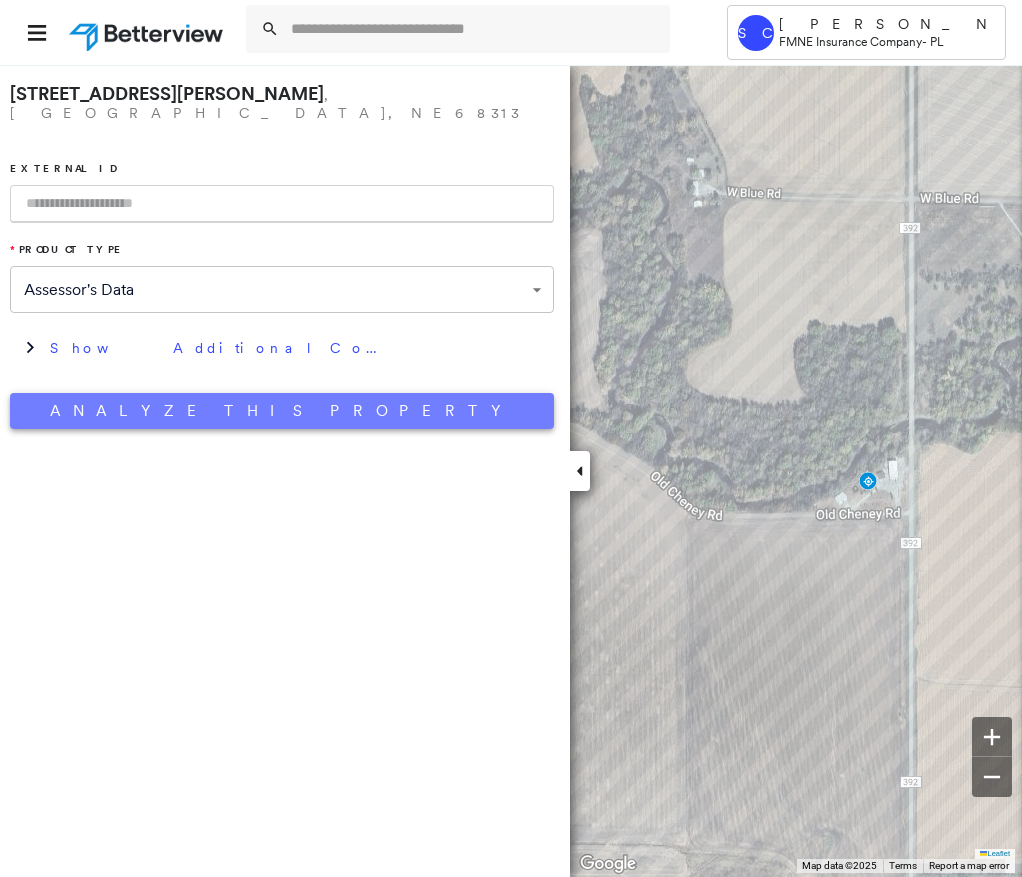 click on "Analyze This Property" at bounding box center [282, 411] 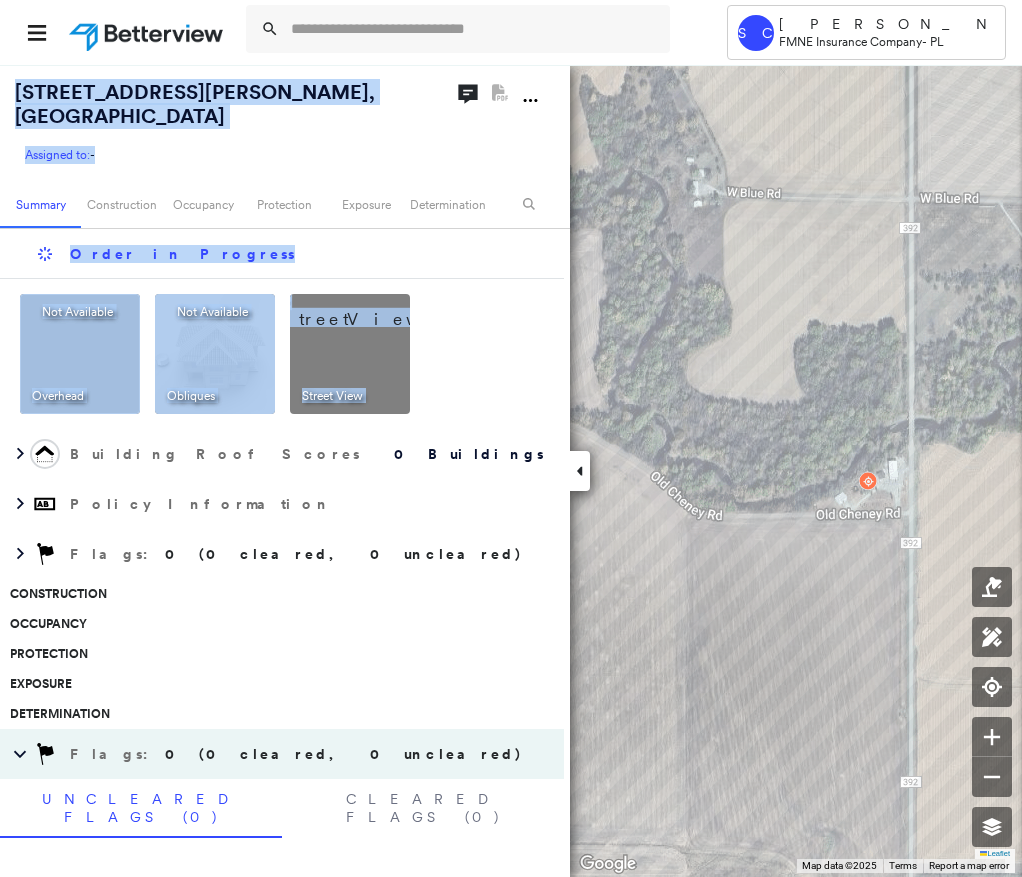 drag, startPoint x: 0, startPoint y: 428, endPoint x: -574, endPoint y: 397, distance: 574.8365 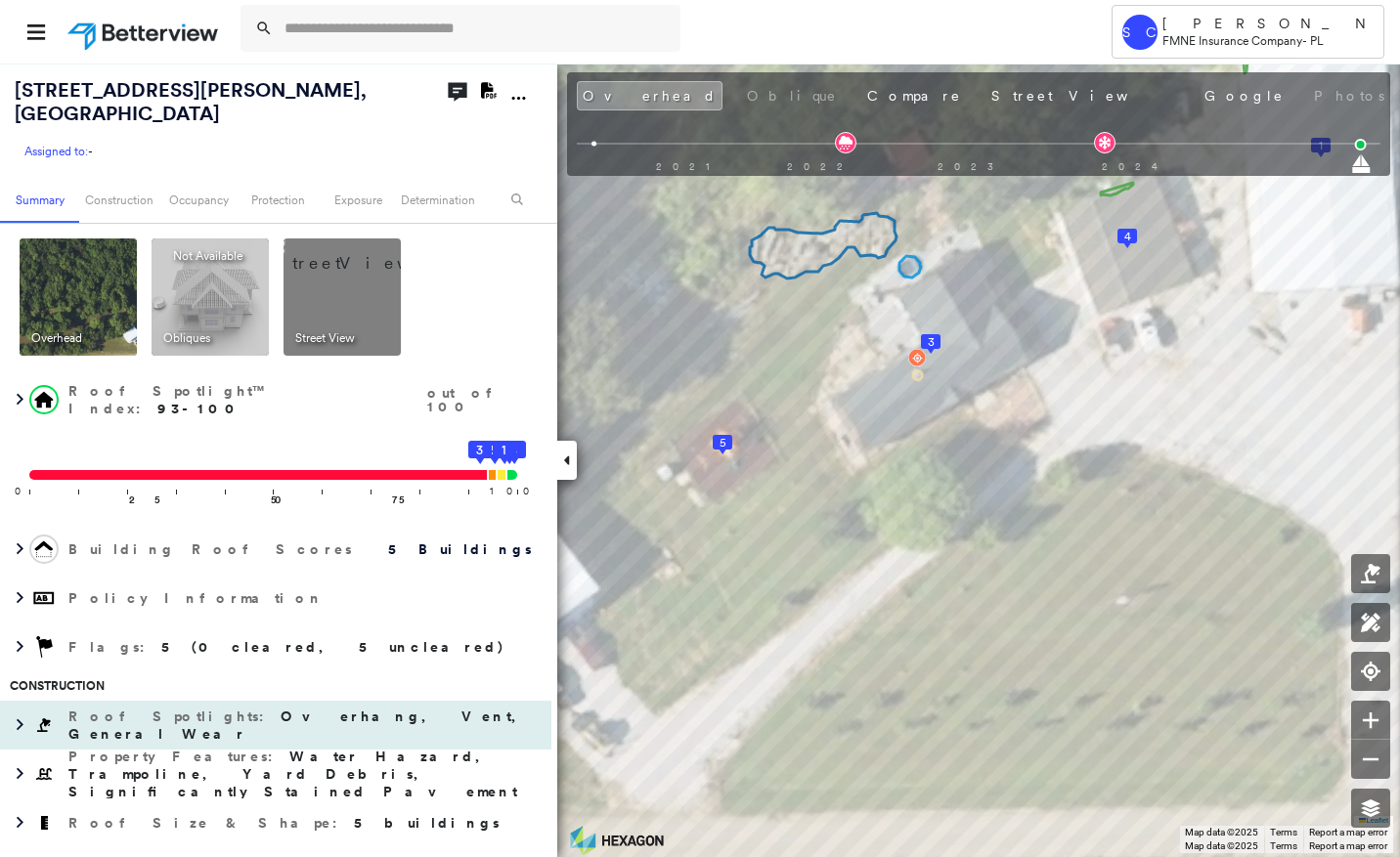 click on "Overhang, Vent, General Wear" at bounding box center (301, 725) 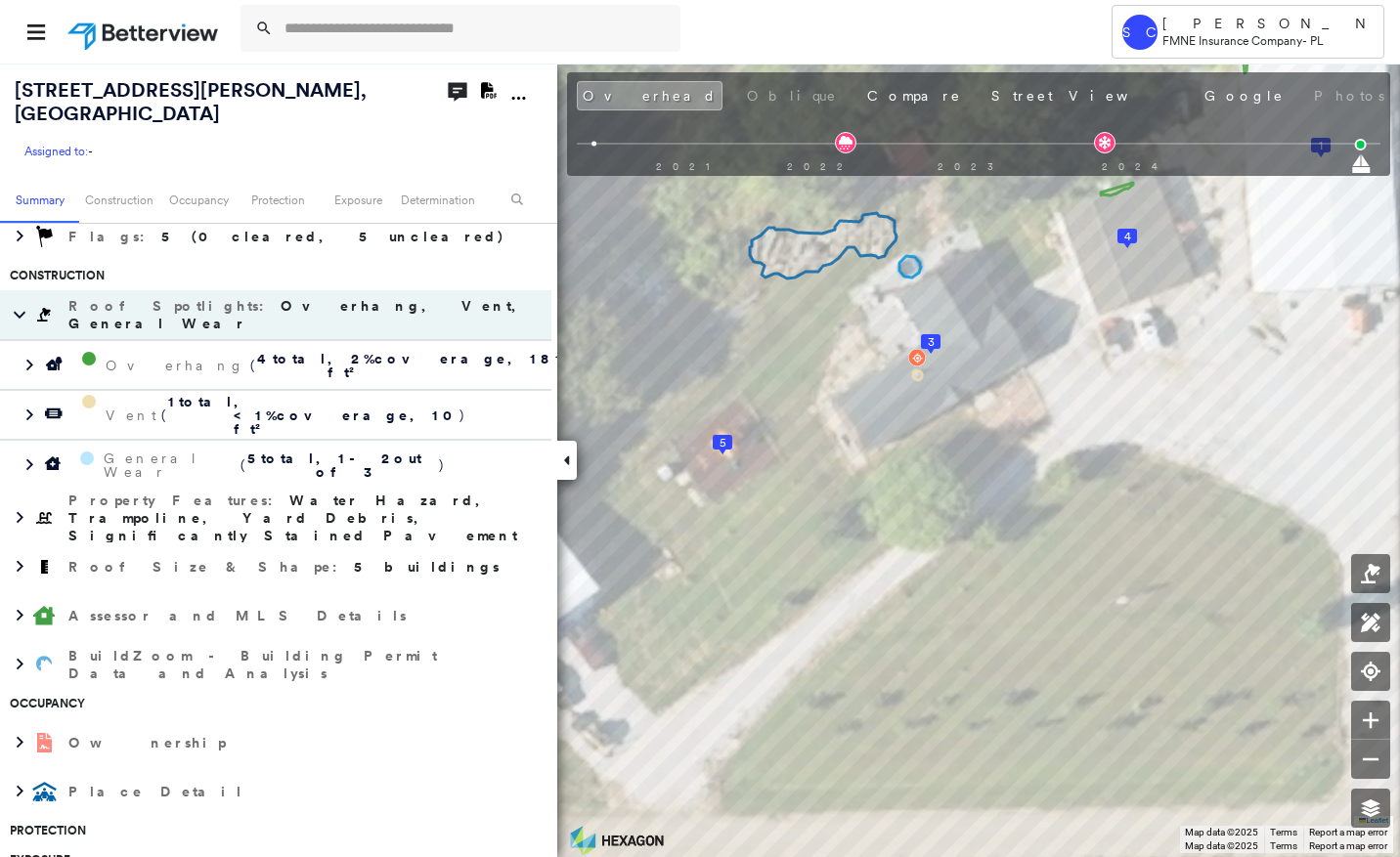 scroll, scrollTop: 489, scrollLeft: 0, axis: vertical 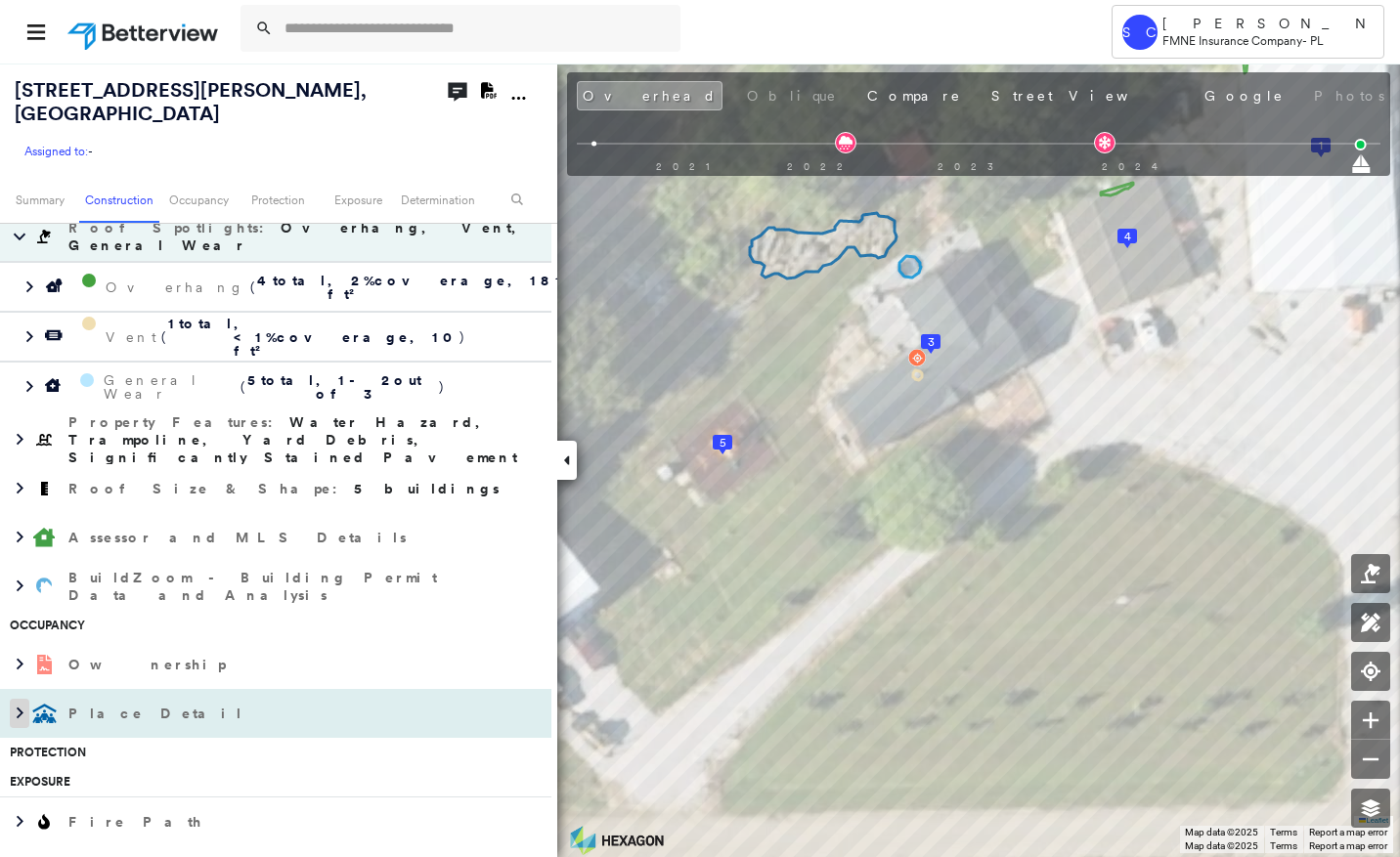 click 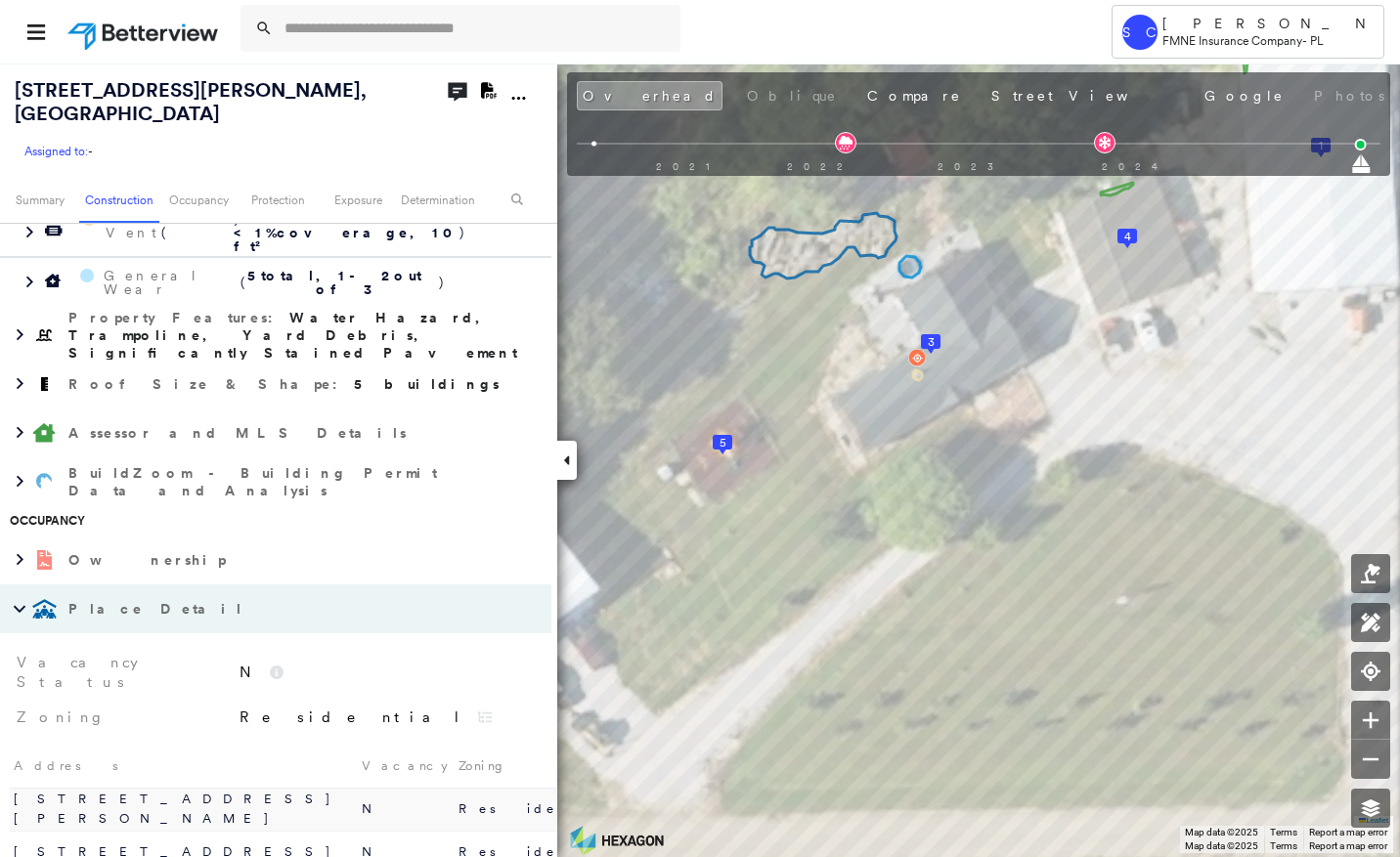 scroll, scrollTop: 586, scrollLeft: 0, axis: vertical 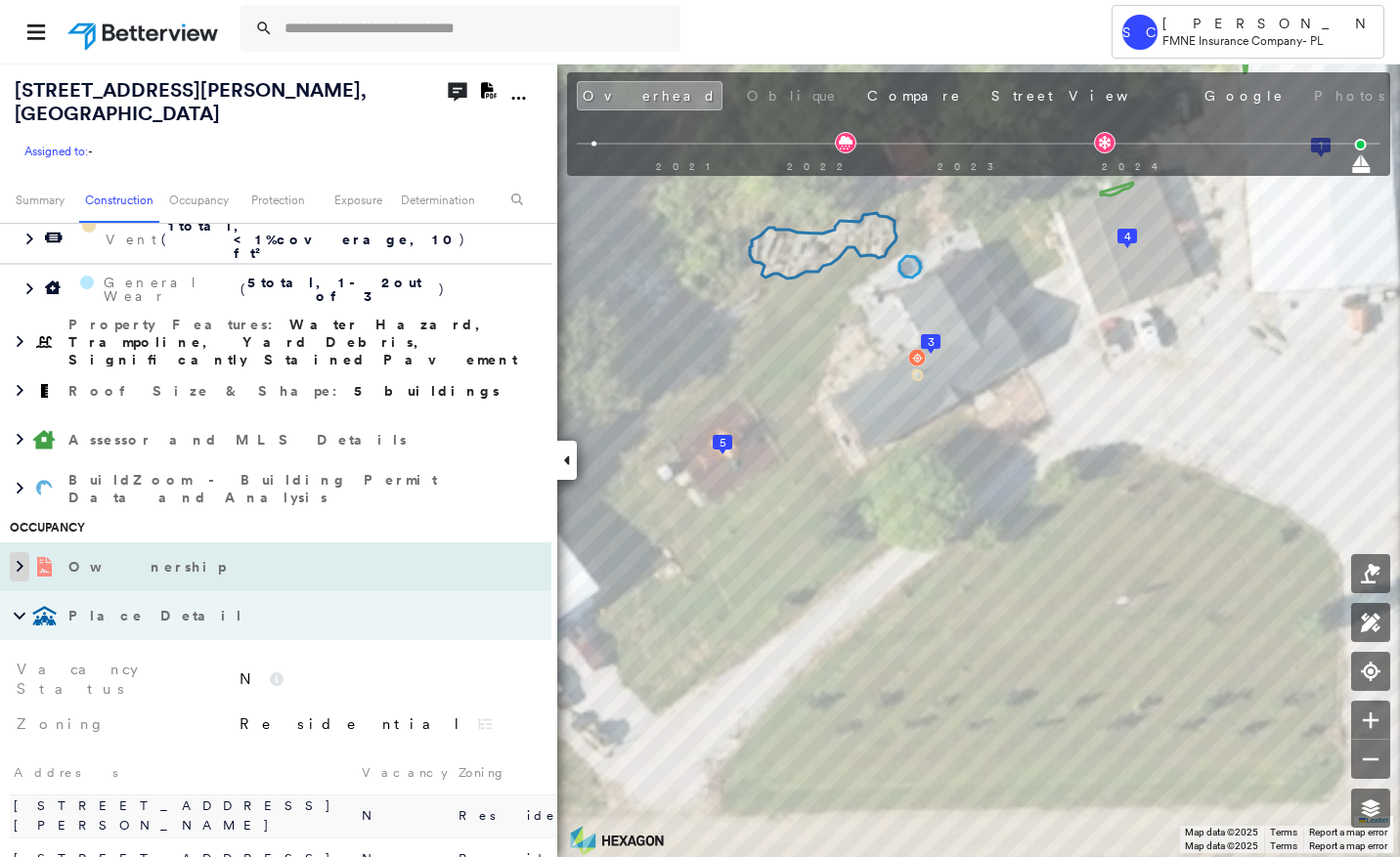 click 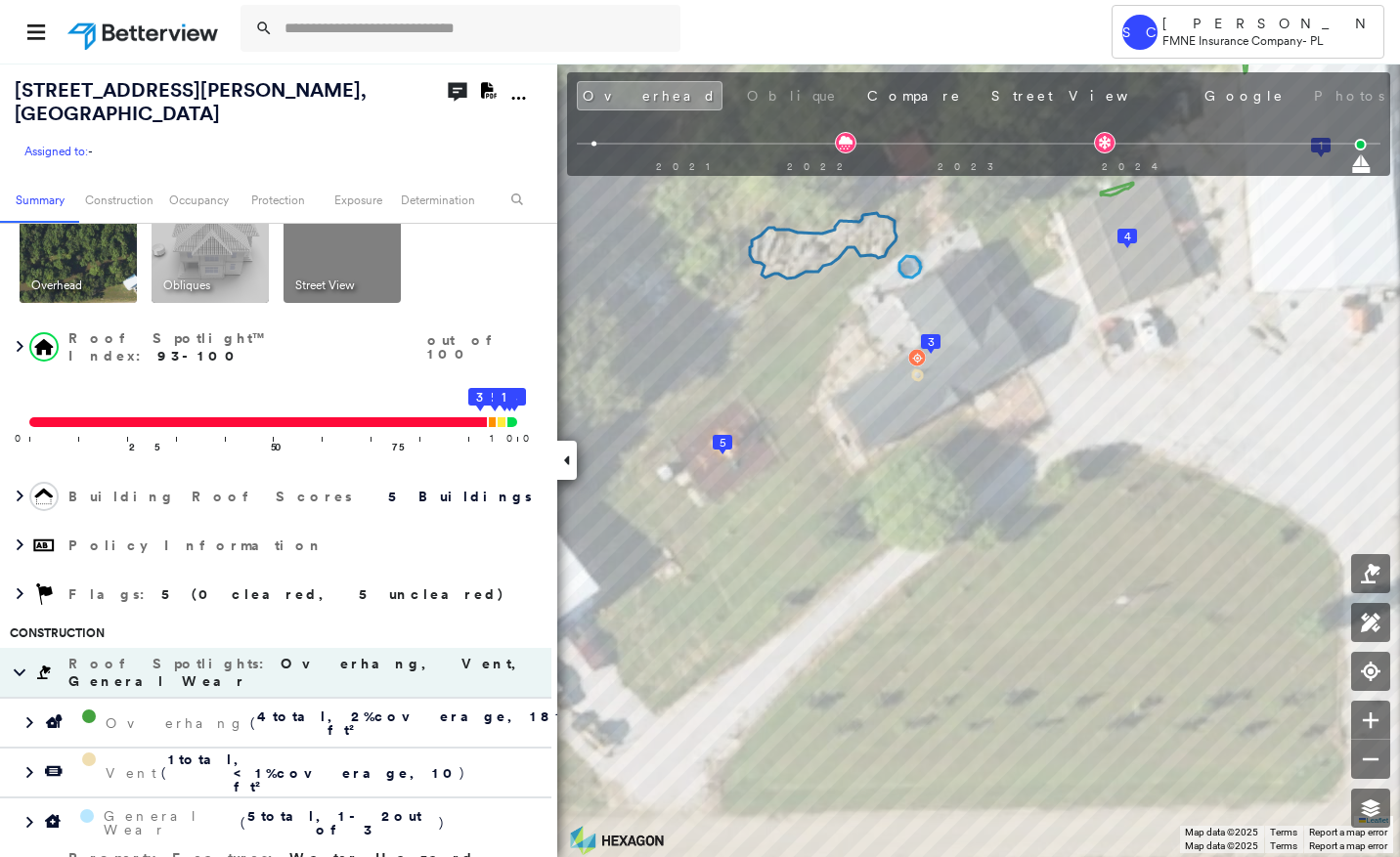 scroll, scrollTop: 43, scrollLeft: 0, axis: vertical 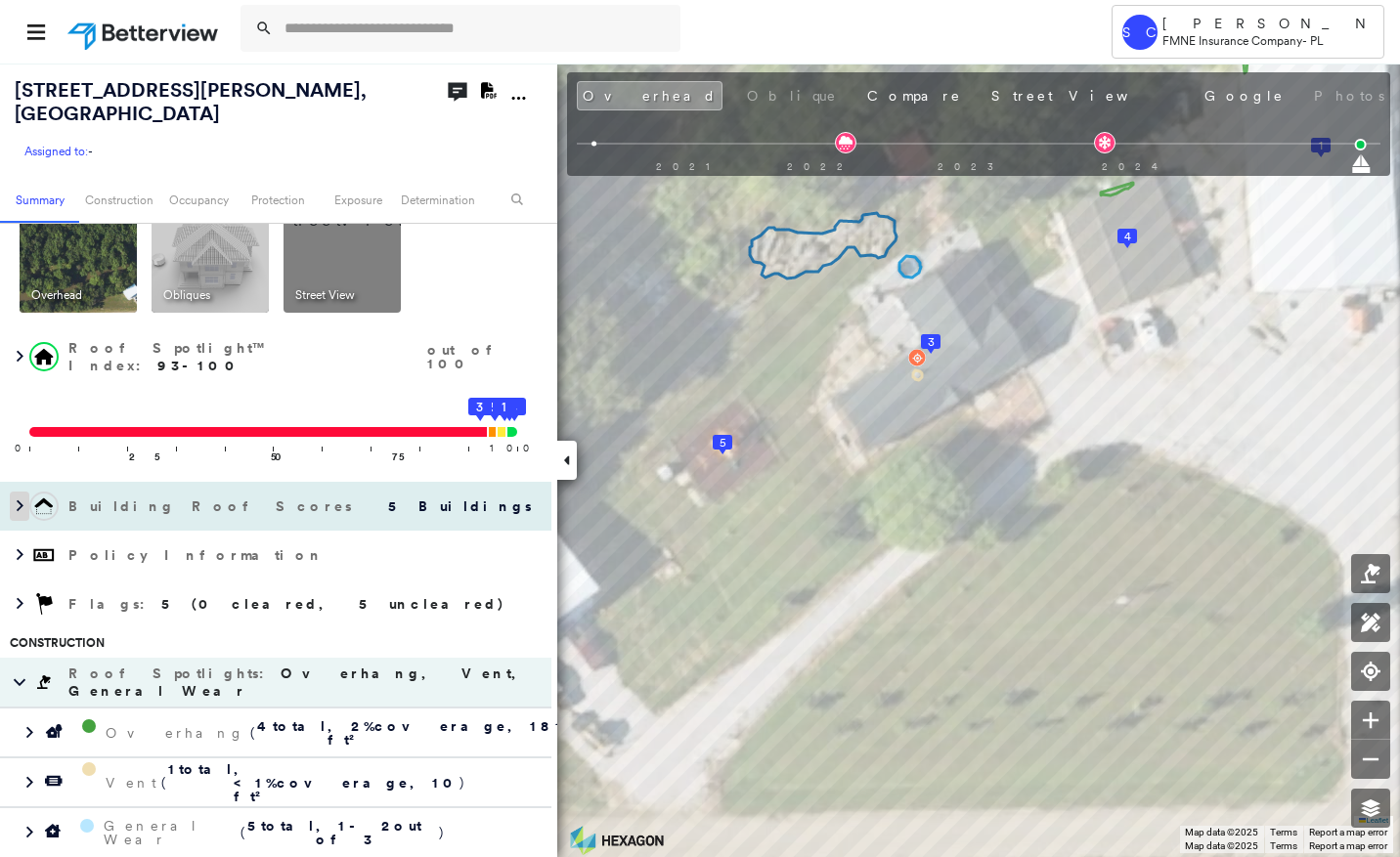 click 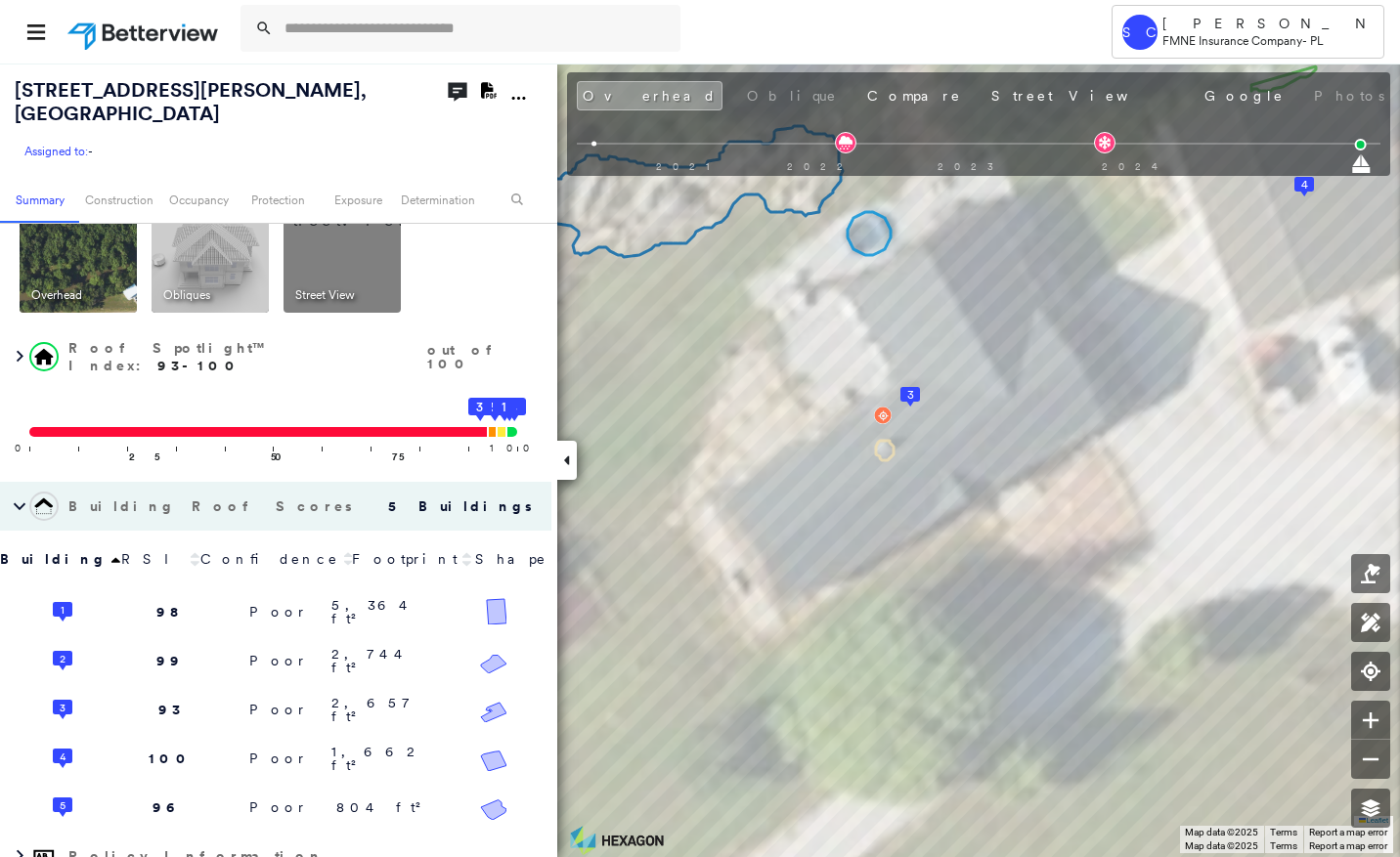 click at bounding box center (567, 460) 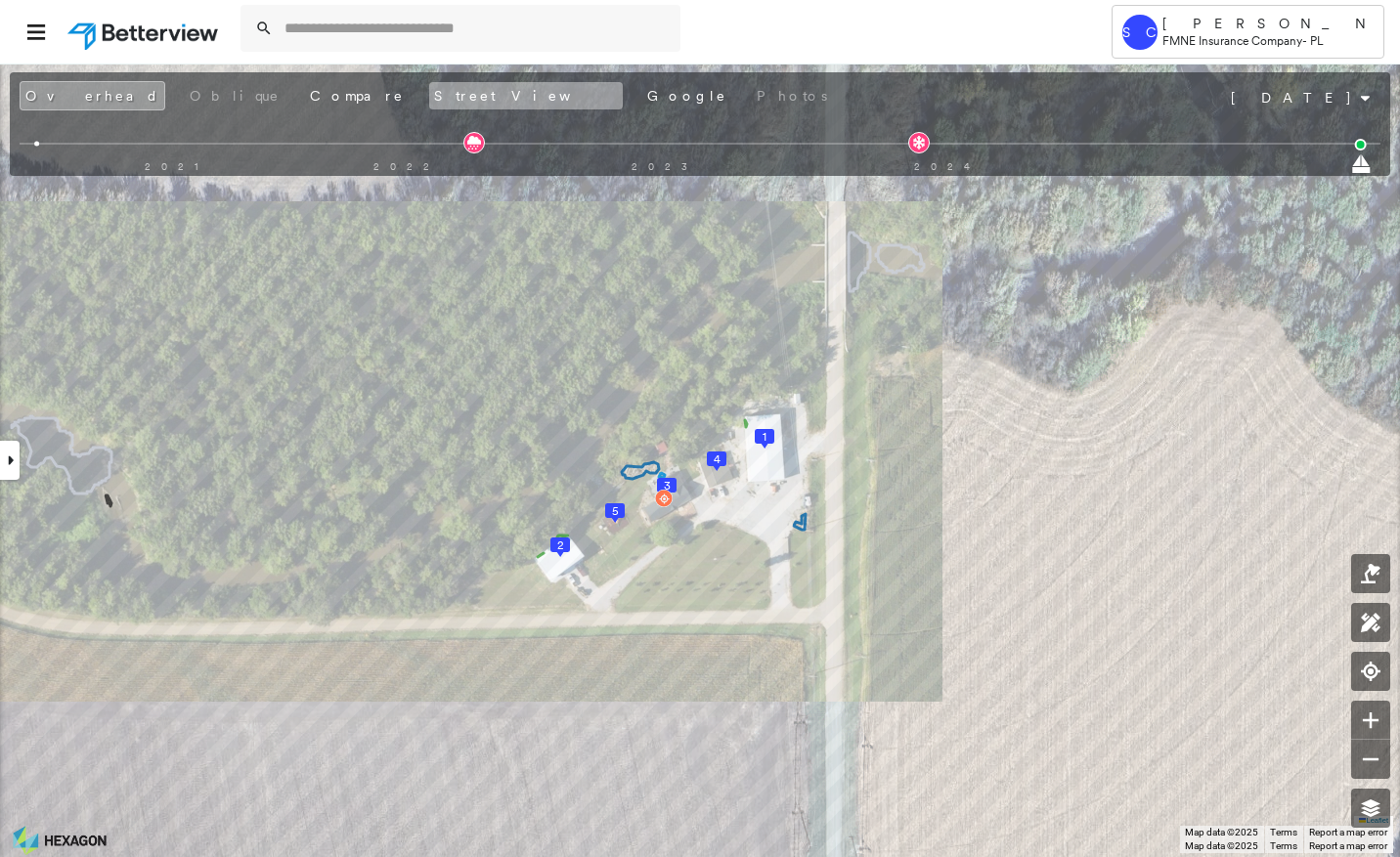 click on "Street View" at bounding box center (526, 96) 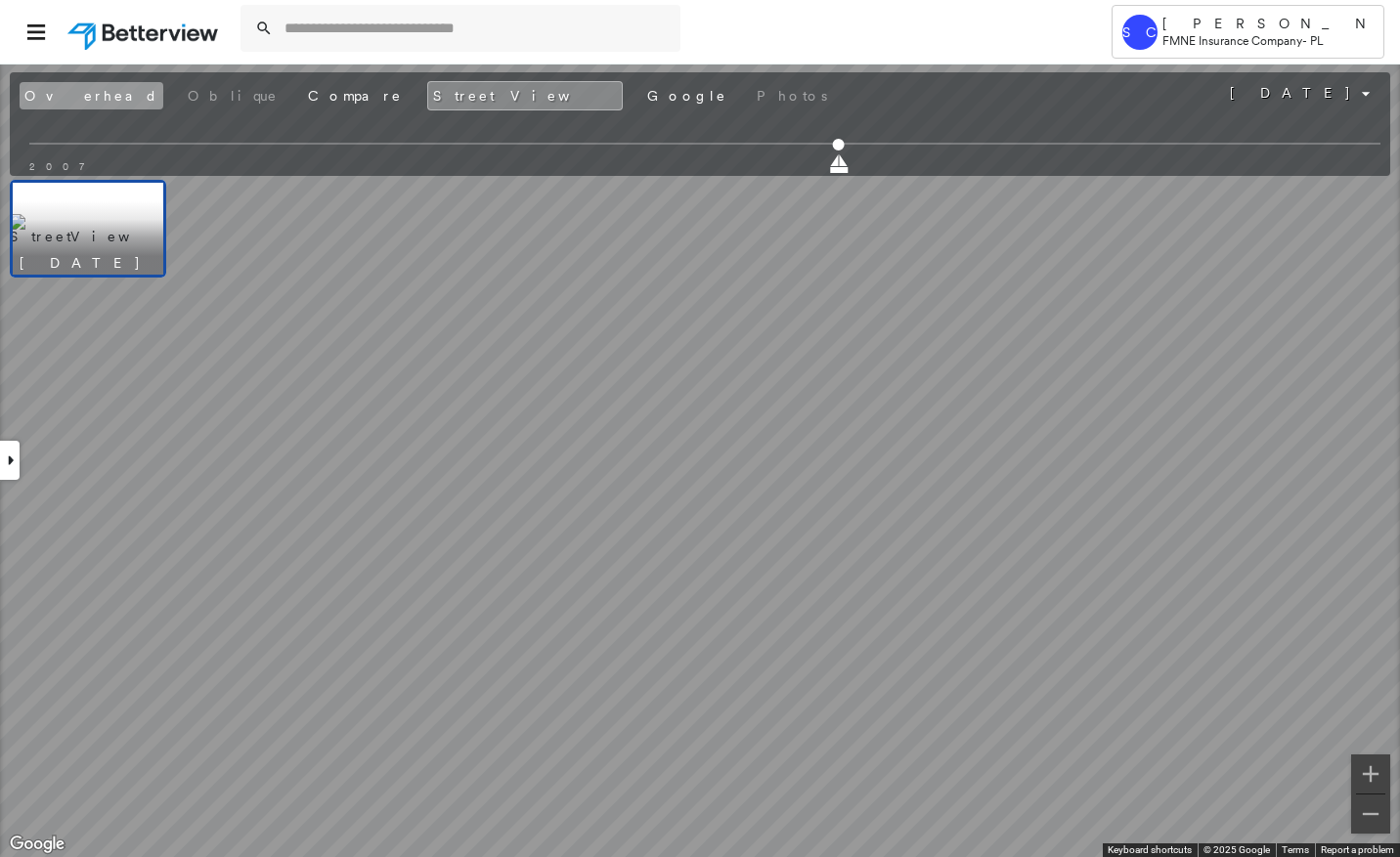 click on "Overhead" at bounding box center (91, 96) 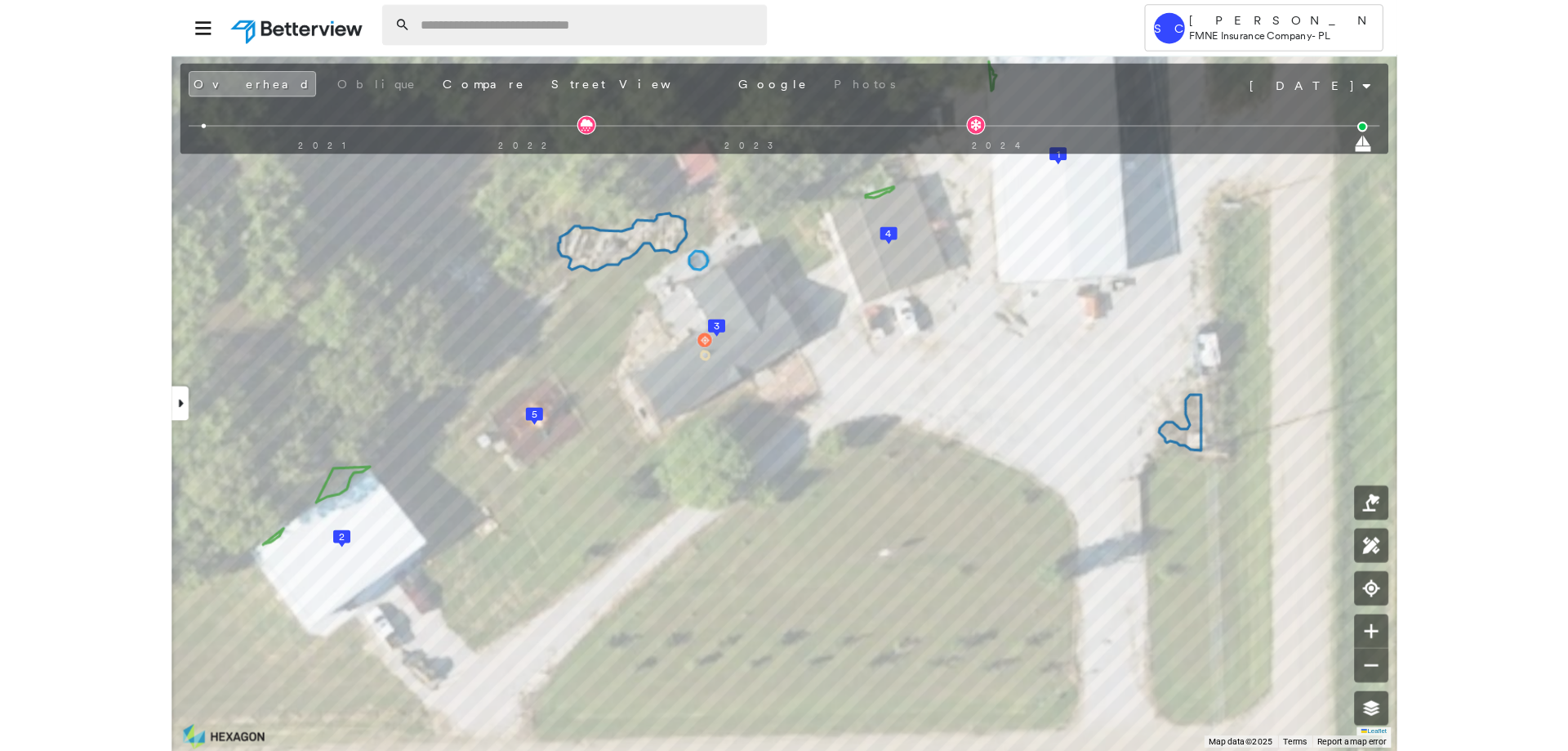 scroll, scrollTop: 36, scrollLeft: 0, axis: vertical 